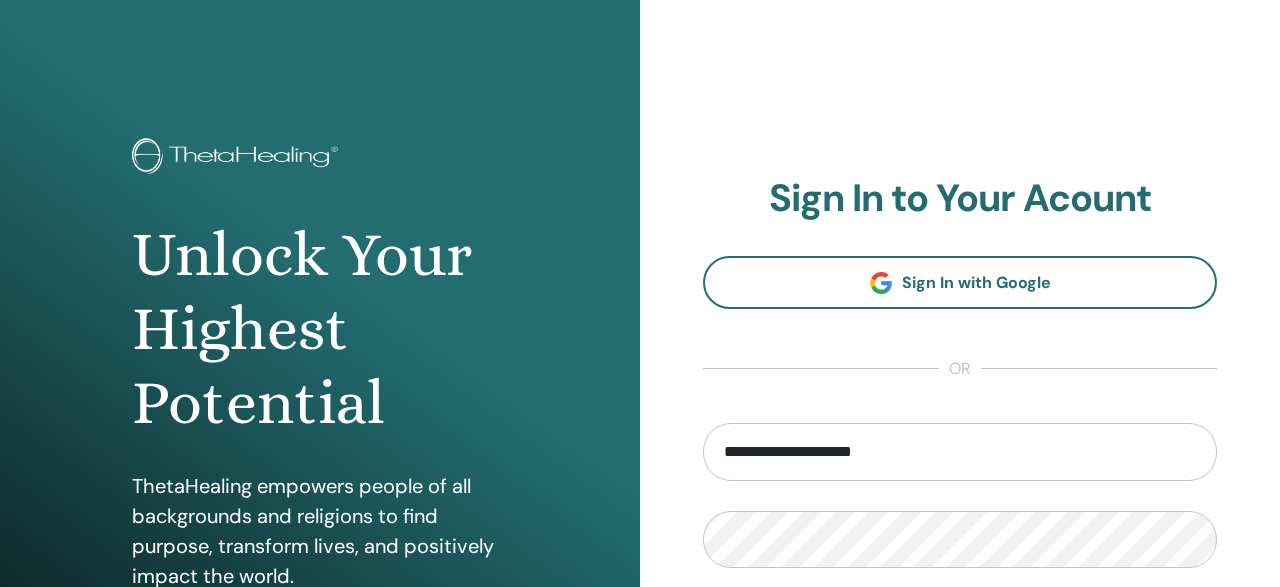 scroll, scrollTop: 0, scrollLeft: 0, axis: both 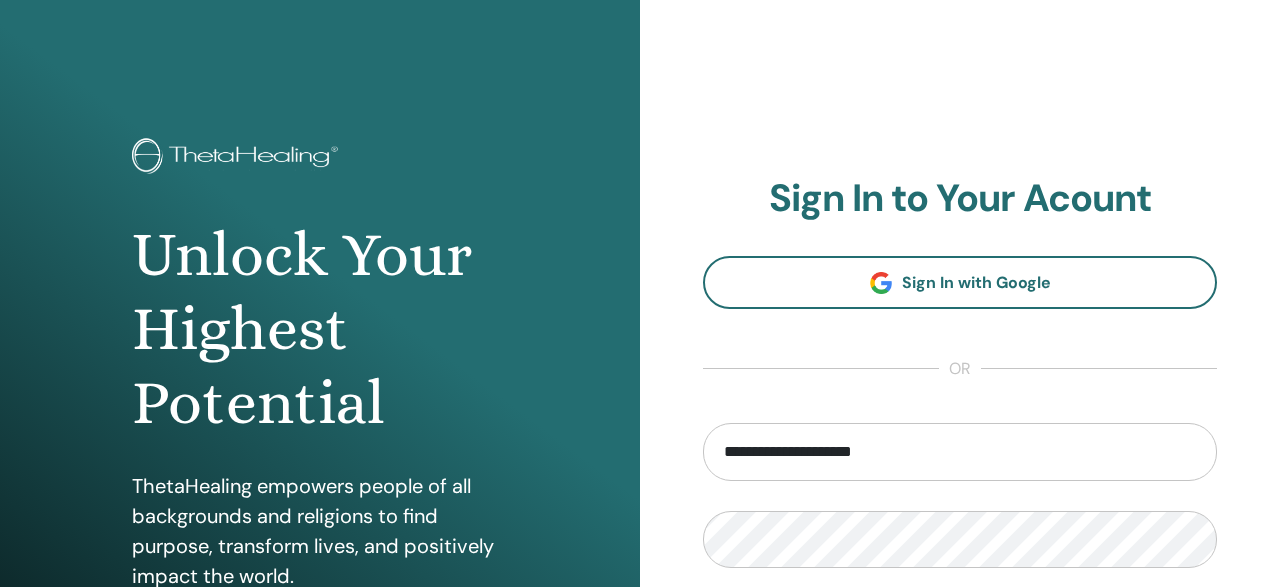 type on "**********" 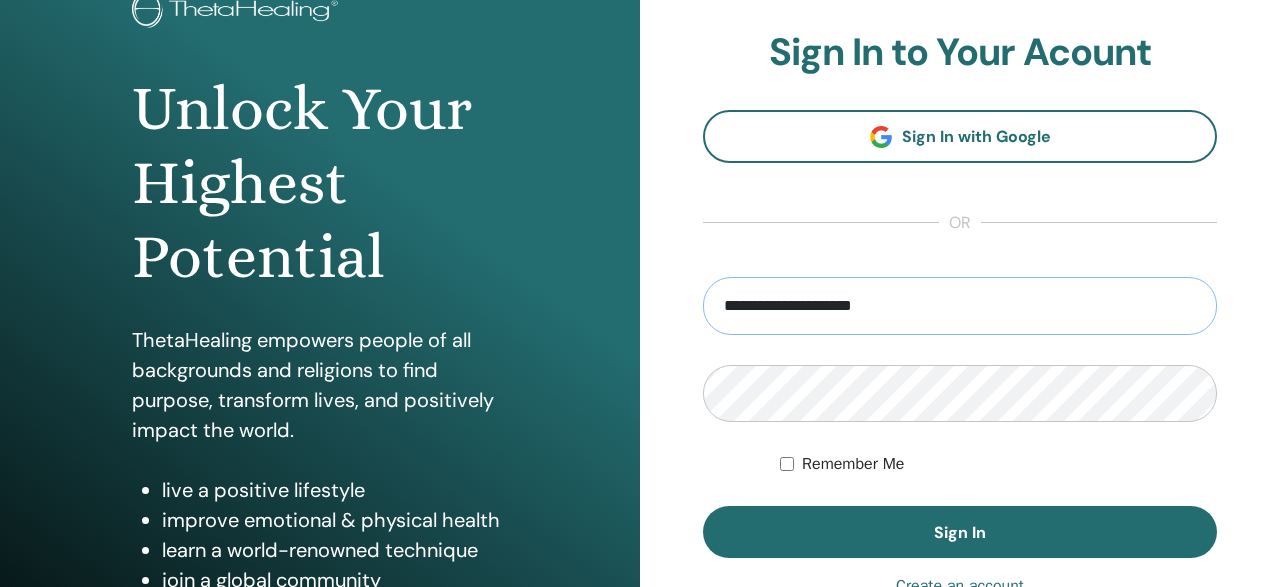 scroll, scrollTop: 208, scrollLeft: 0, axis: vertical 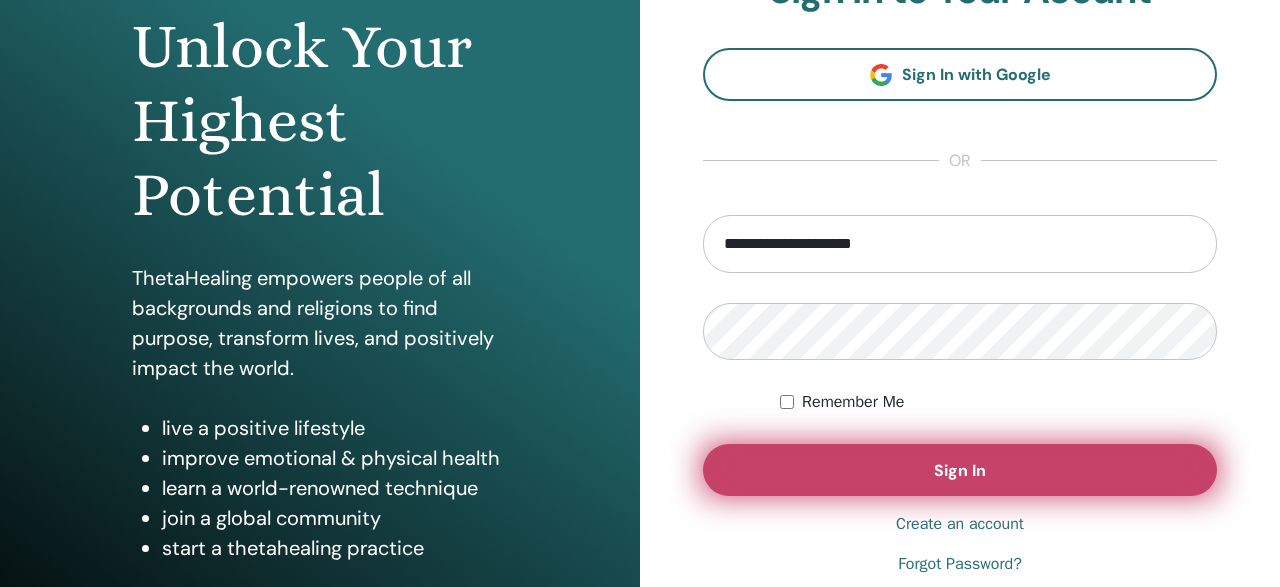 click on "Sign In" at bounding box center (960, 470) 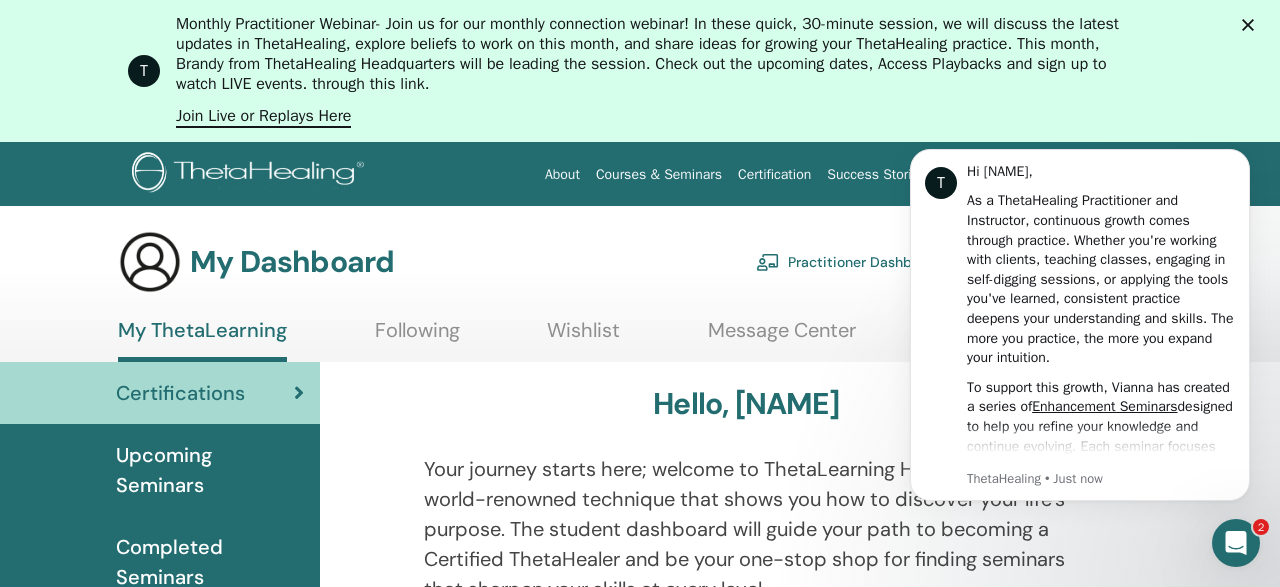 scroll, scrollTop: 0, scrollLeft: 0, axis: both 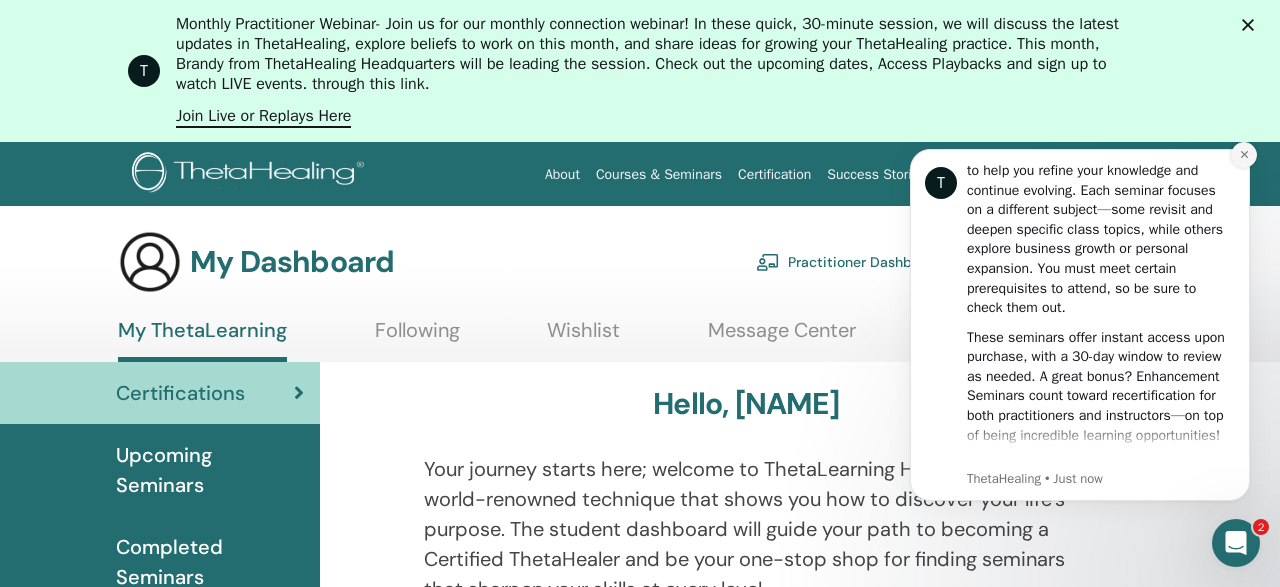 click at bounding box center [1244, 155] 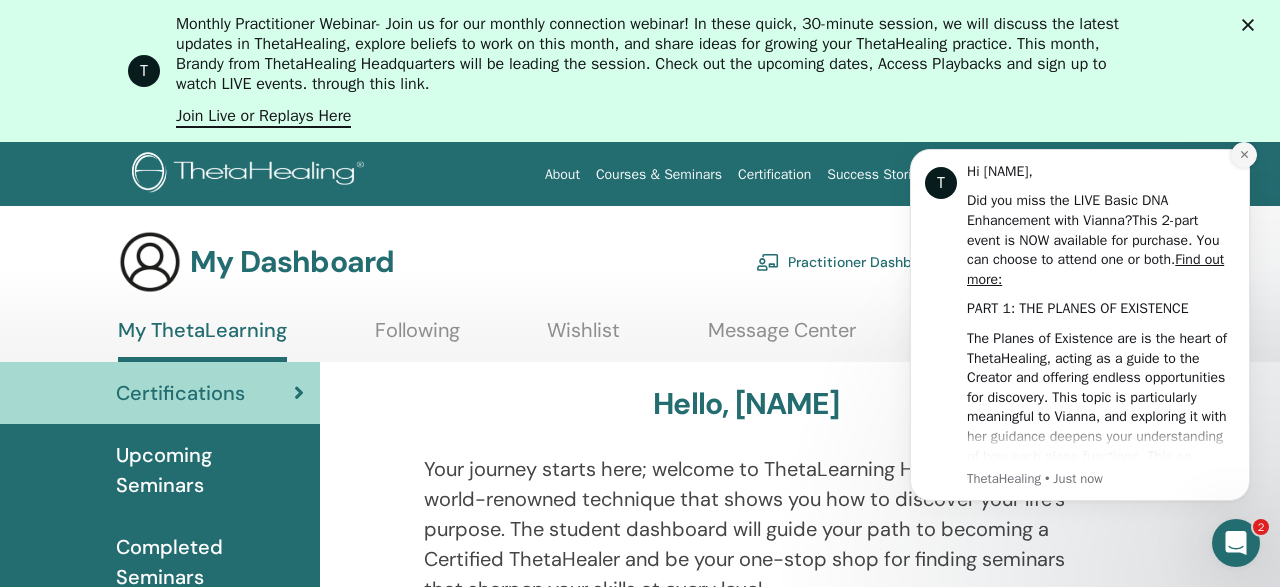 click 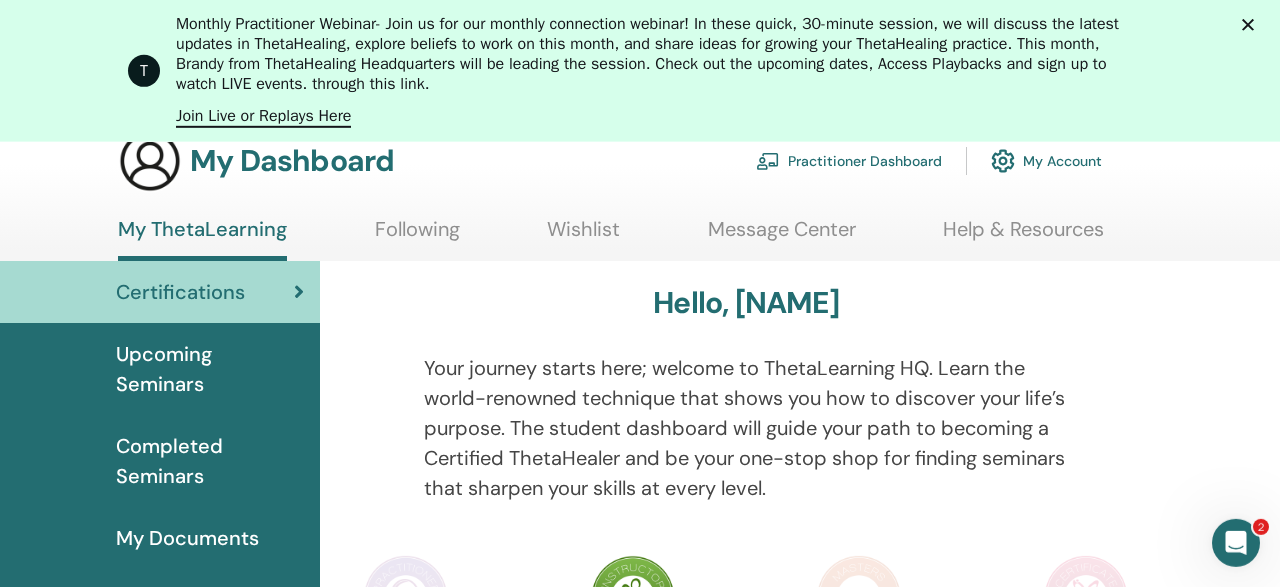 scroll, scrollTop: 260, scrollLeft: 0, axis: vertical 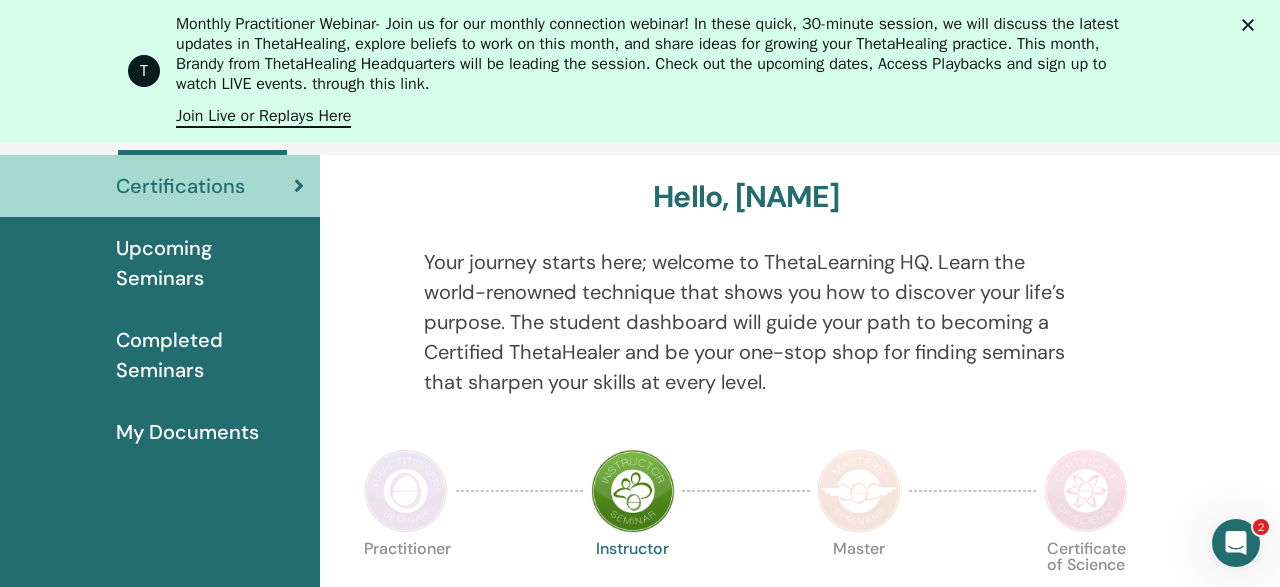 click on "Completed Seminars" at bounding box center (210, 355) 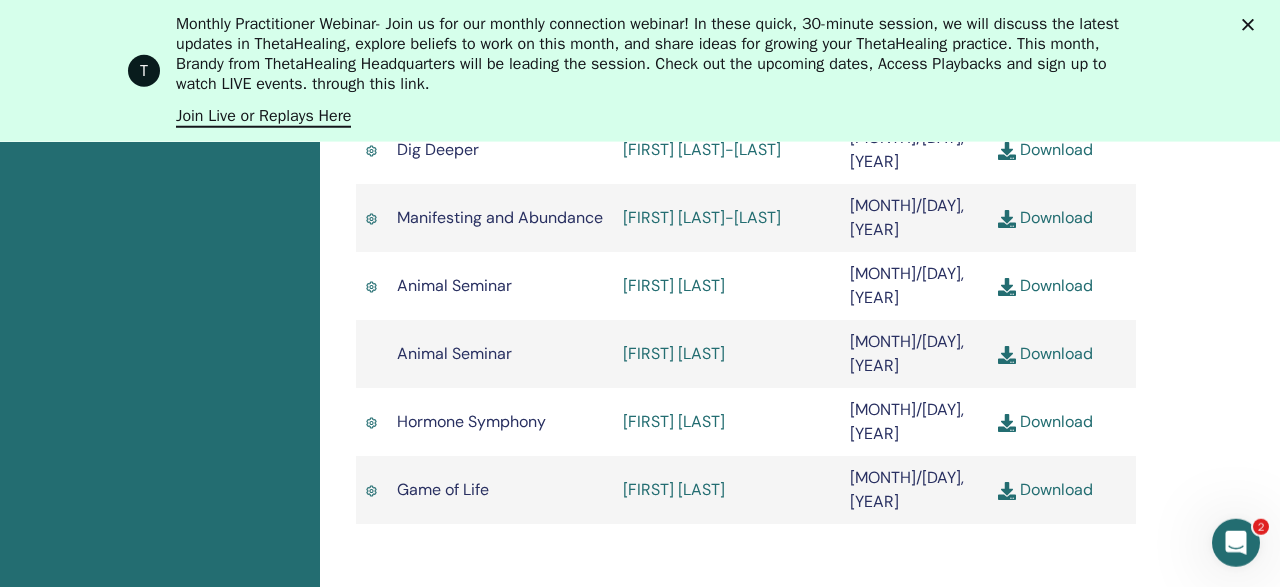 scroll, scrollTop: 884, scrollLeft: 0, axis: vertical 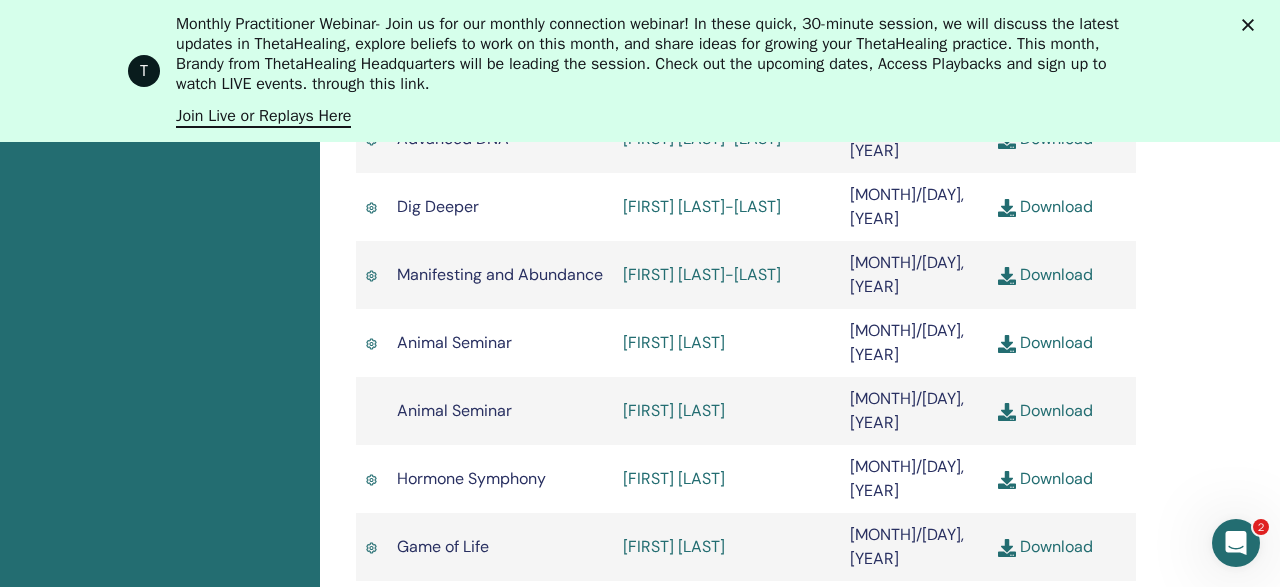 click on "Download" at bounding box center [1045, 478] 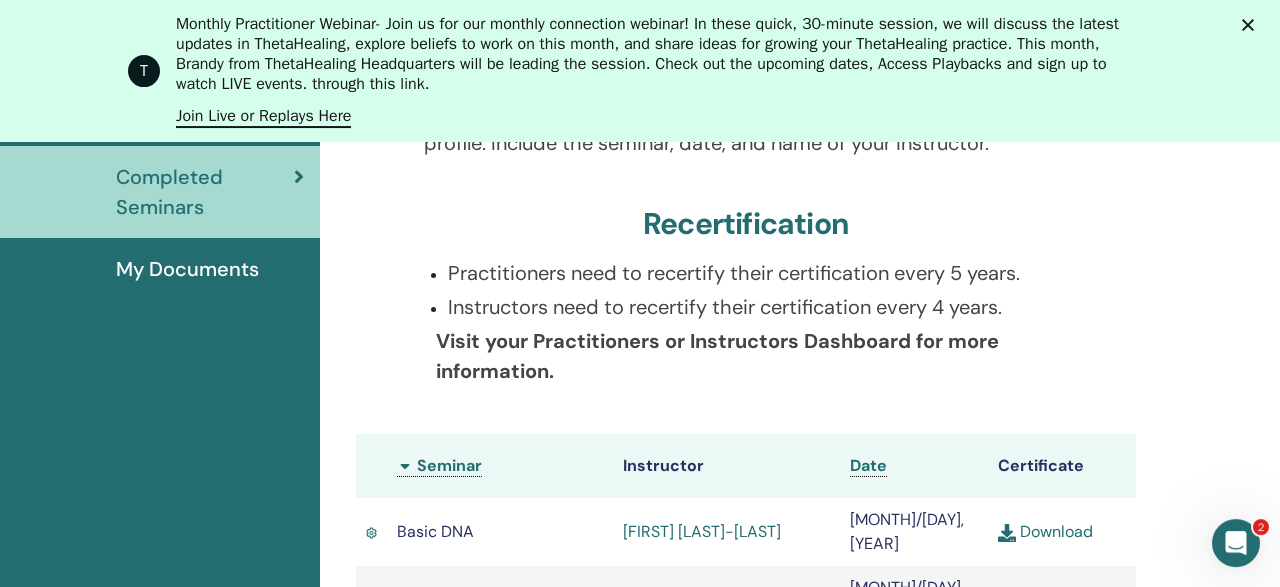 scroll, scrollTop: 260, scrollLeft: 0, axis: vertical 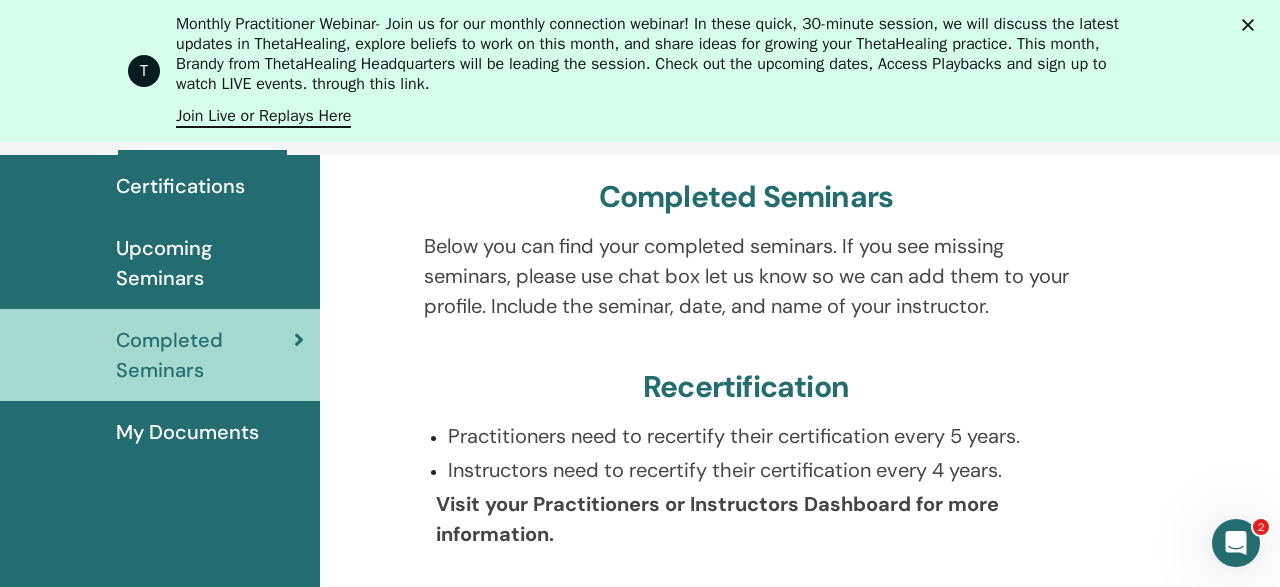 click on "Certifications" at bounding box center (180, 186) 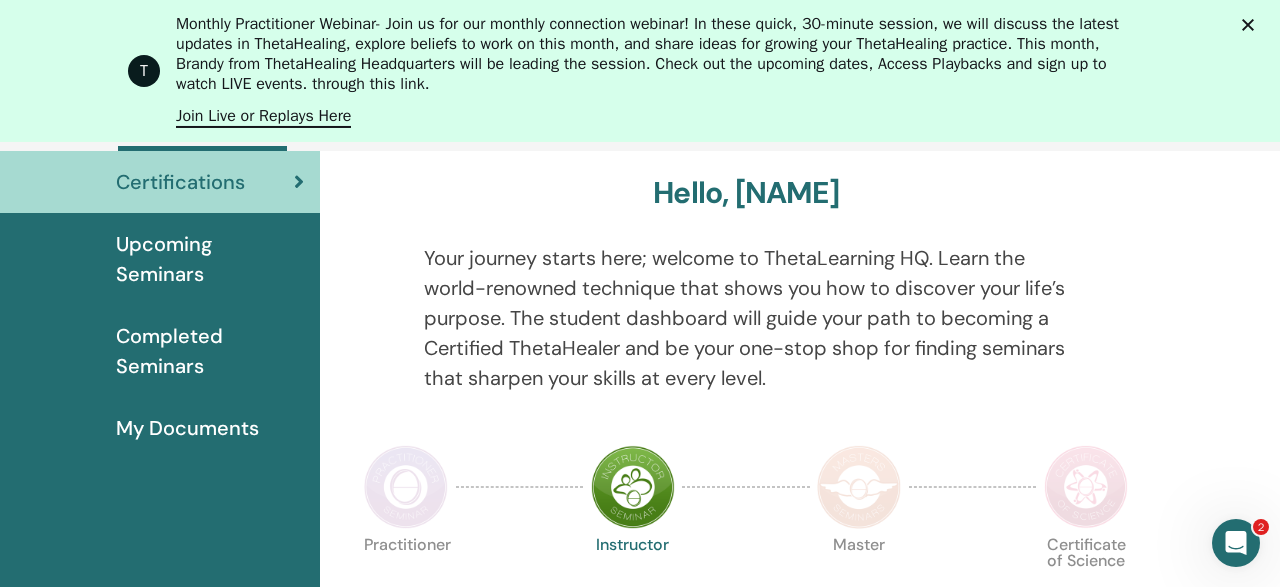 scroll, scrollTop: 208, scrollLeft: 0, axis: vertical 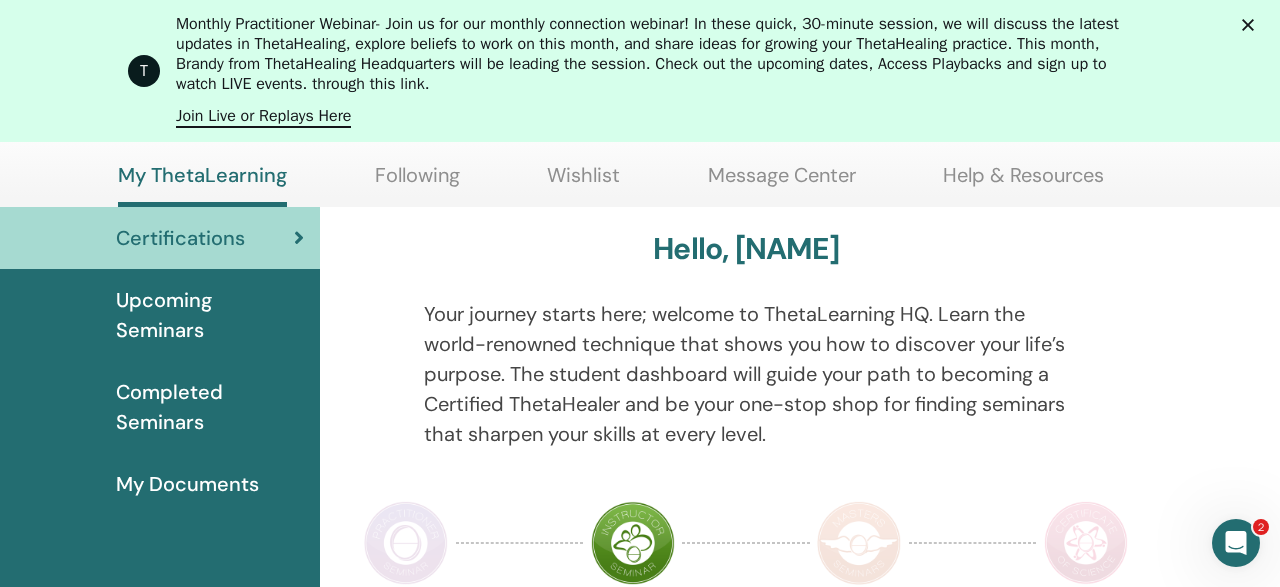 click on "Completed Seminars" at bounding box center [210, 407] 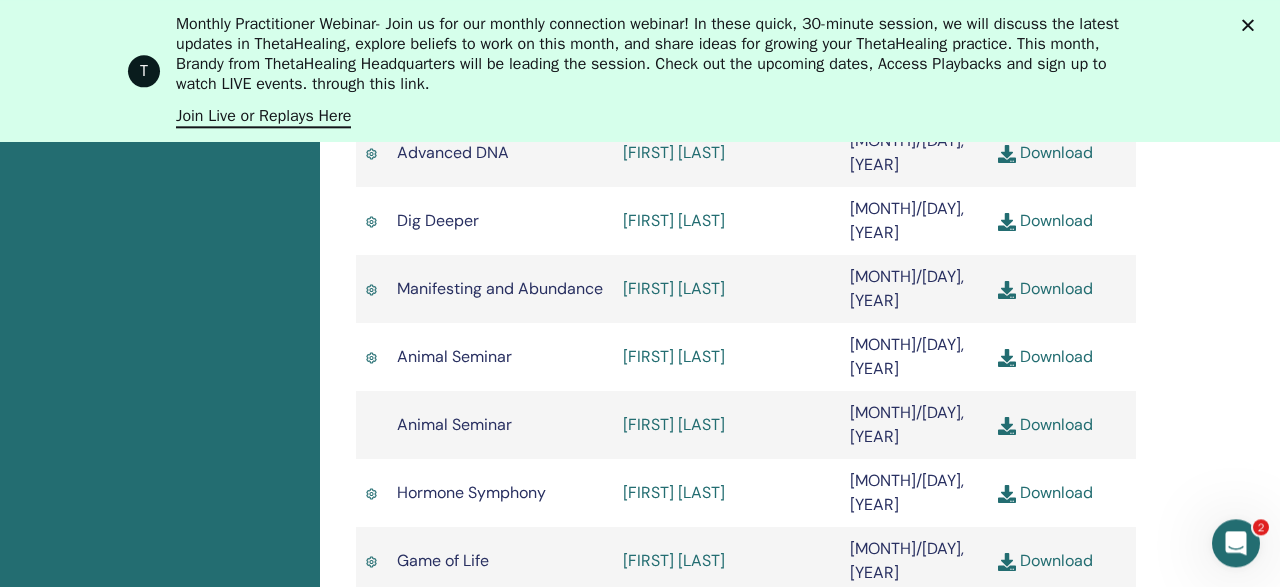 scroll, scrollTop: 884, scrollLeft: 0, axis: vertical 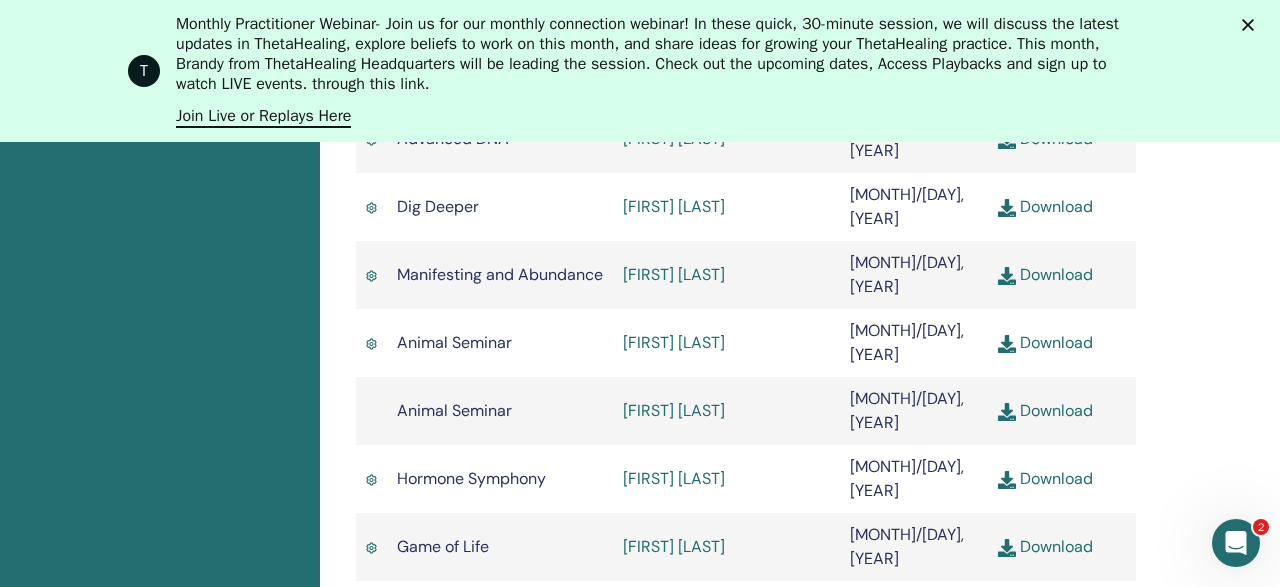 click 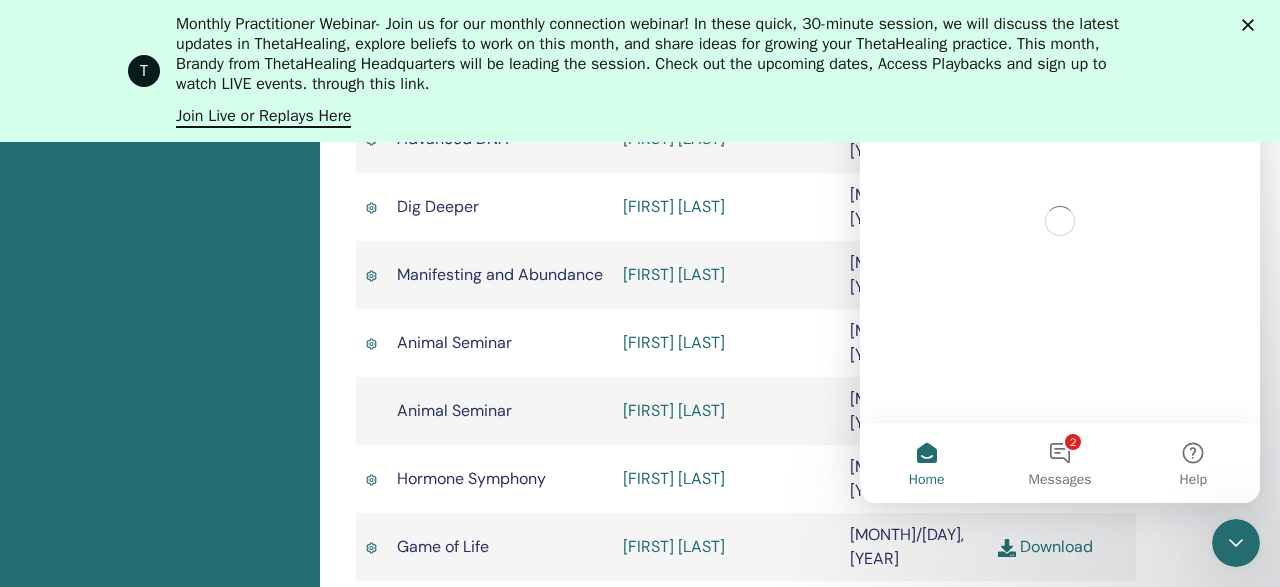 scroll, scrollTop: 0, scrollLeft: 0, axis: both 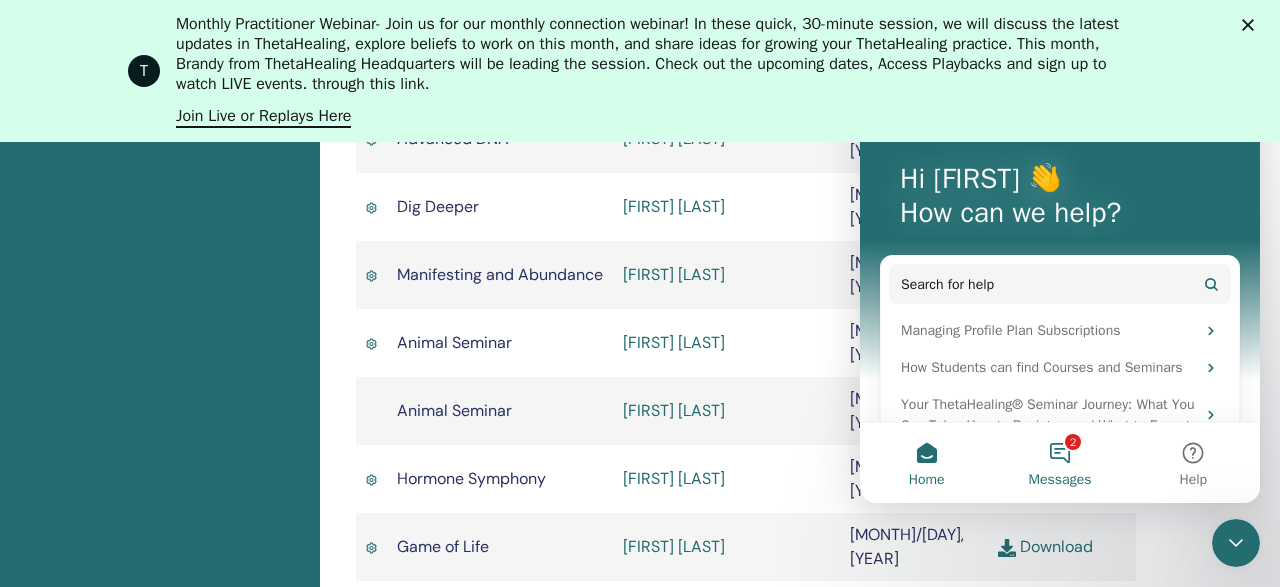 click on "2 Messages" at bounding box center (1059, 463) 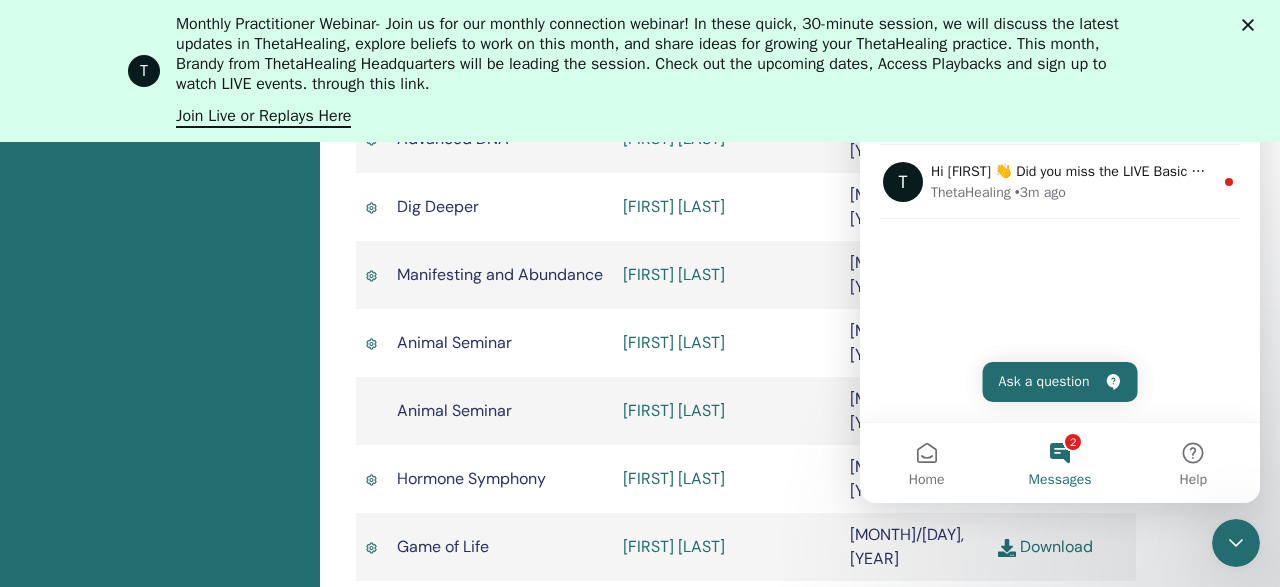 click on "2 Messages" at bounding box center (1059, 463) 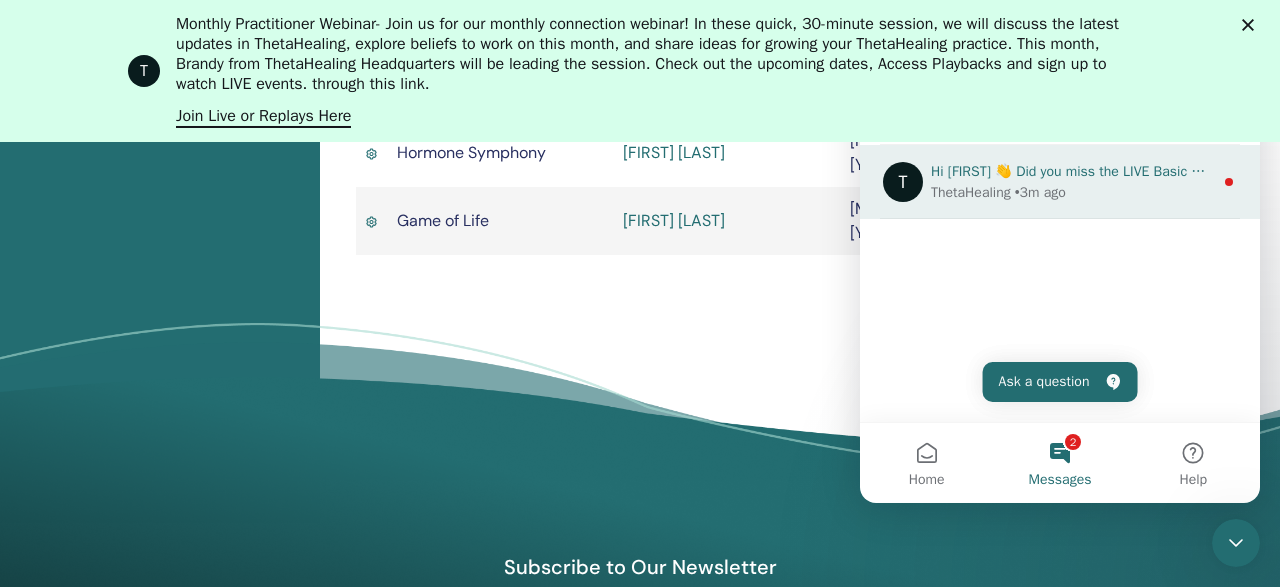 scroll, scrollTop: 884, scrollLeft: 0, axis: vertical 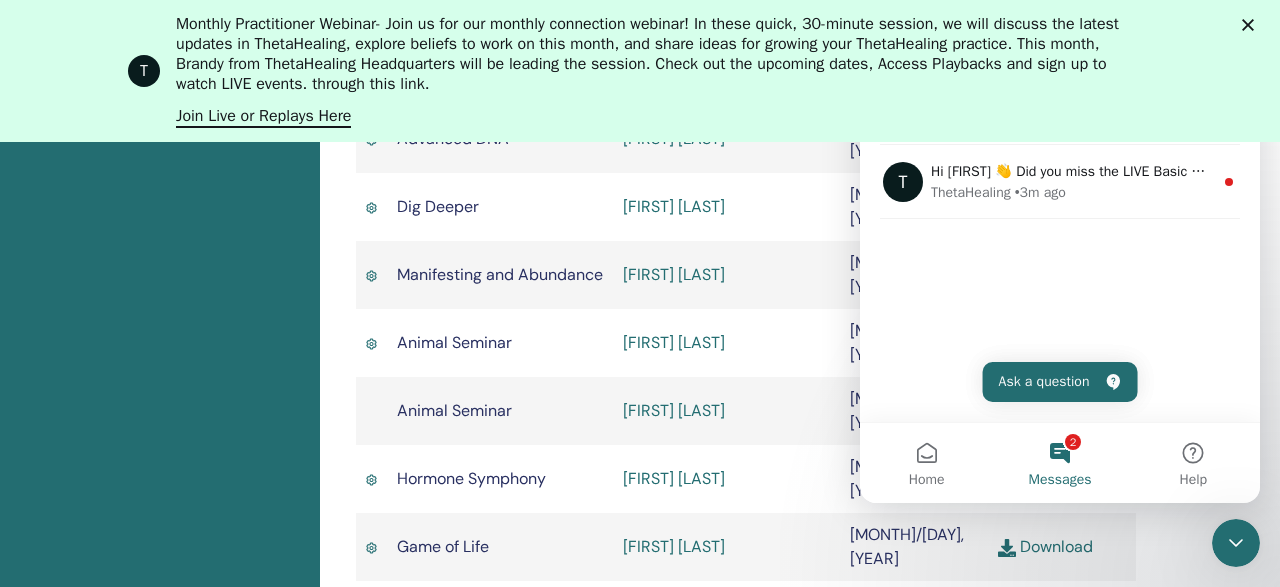 click 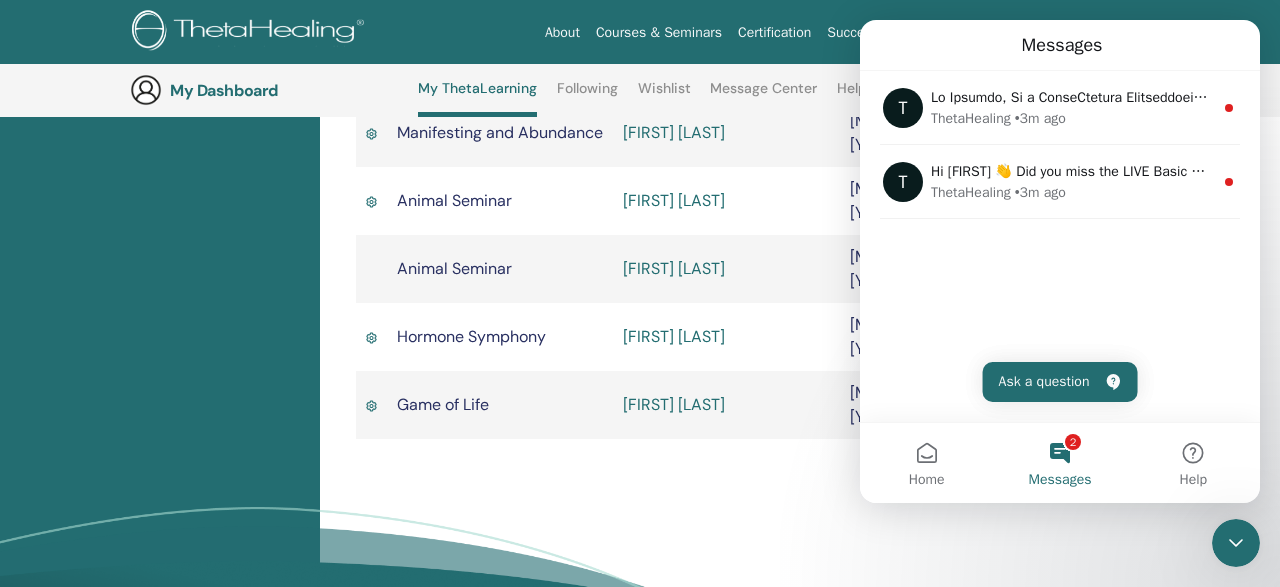click on "Completed Seminars
Below you can find your completed seminars. If you see missing seminars, please use chat box let us know so we can add them to your profile. Include the seminar, date, and name of your instructor.
Recertification
Practitioners need to recertify their certification every 5 years.
Instructors need to recertify their certification every 4 years.
Visit your Practitioners or Instructors Dashboard for more information.
Seminar Date" at bounding box center (800, 48) 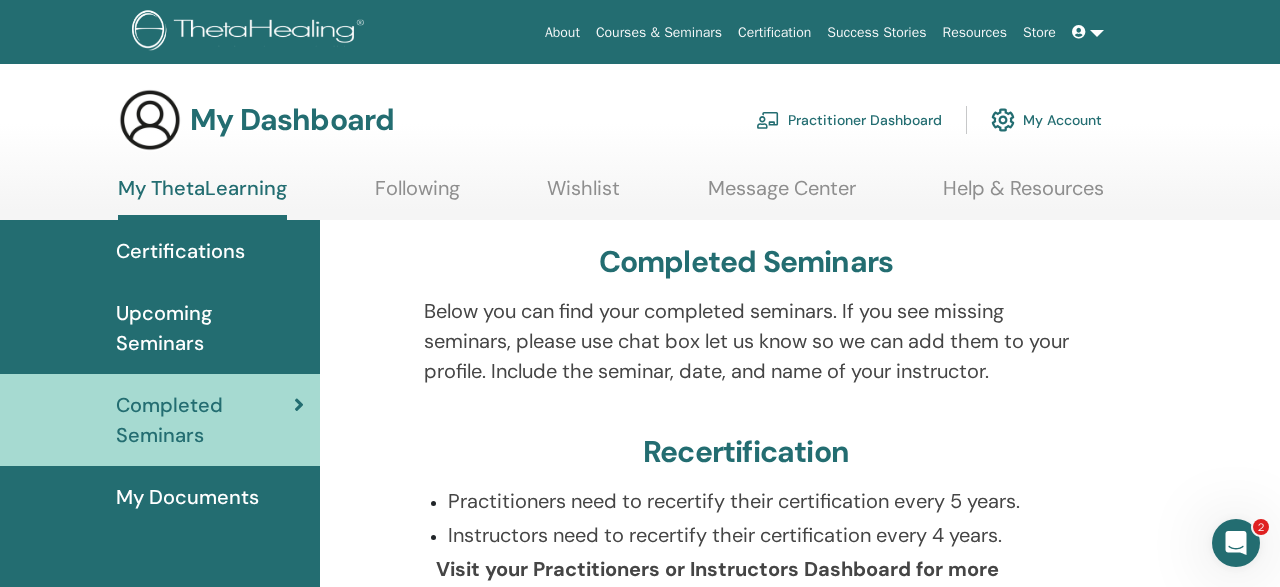scroll, scrollTop: 0, scrollLeft: 0, axis: both 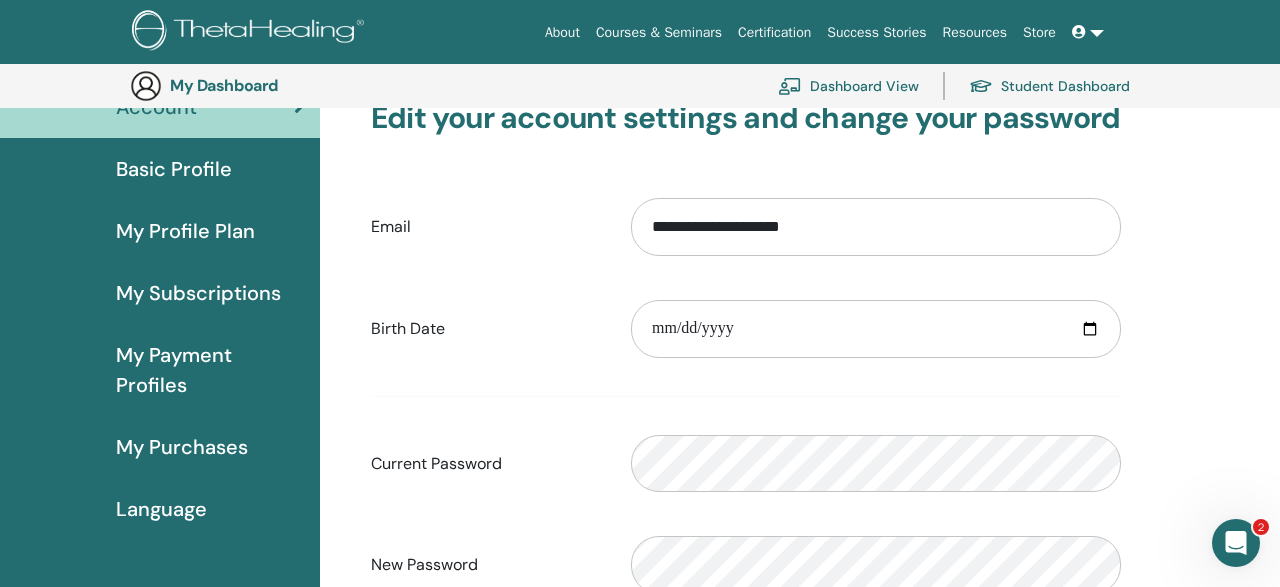 click on "Language" at bounding box center [161, 509] 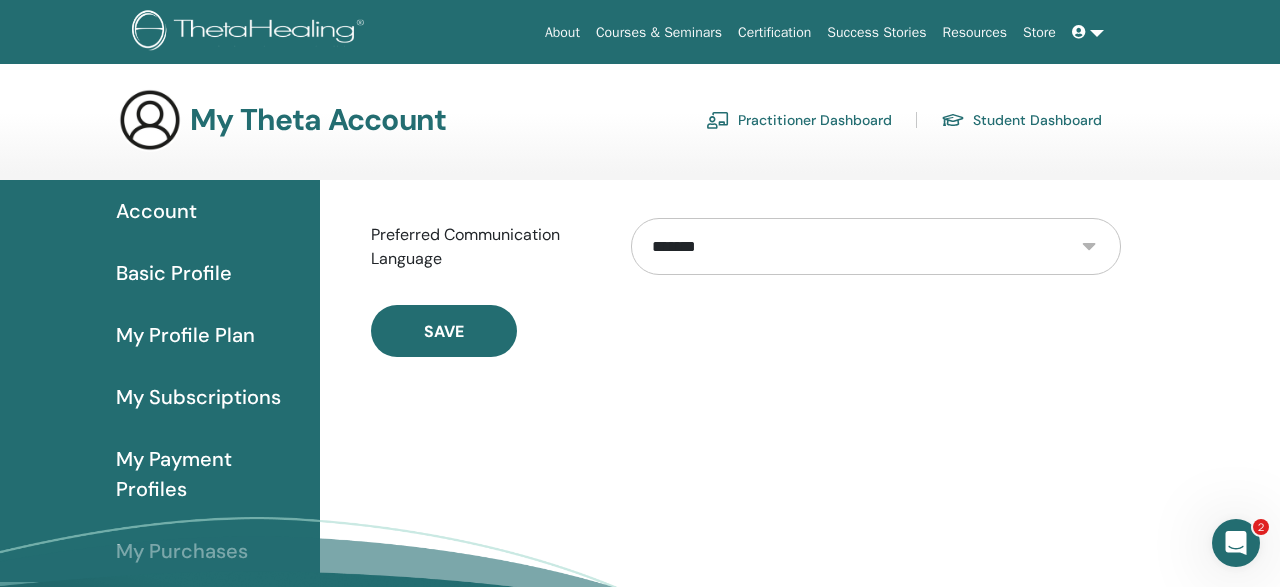 scroll, scrollTop: 0, scrollLeft: 0, axis: both 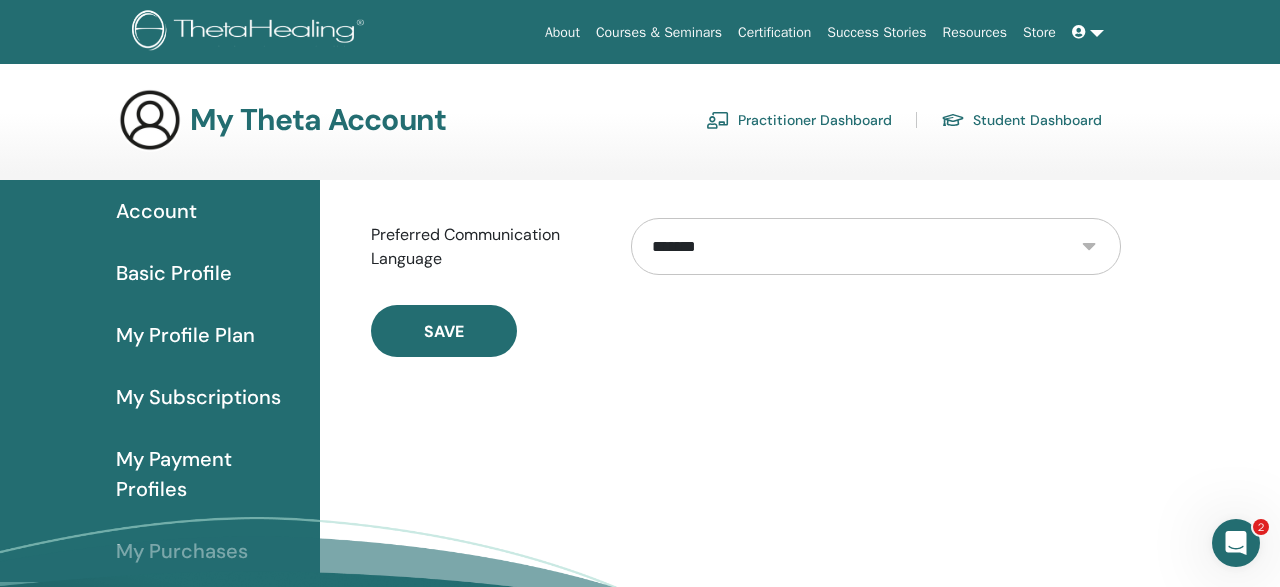 select on "***" 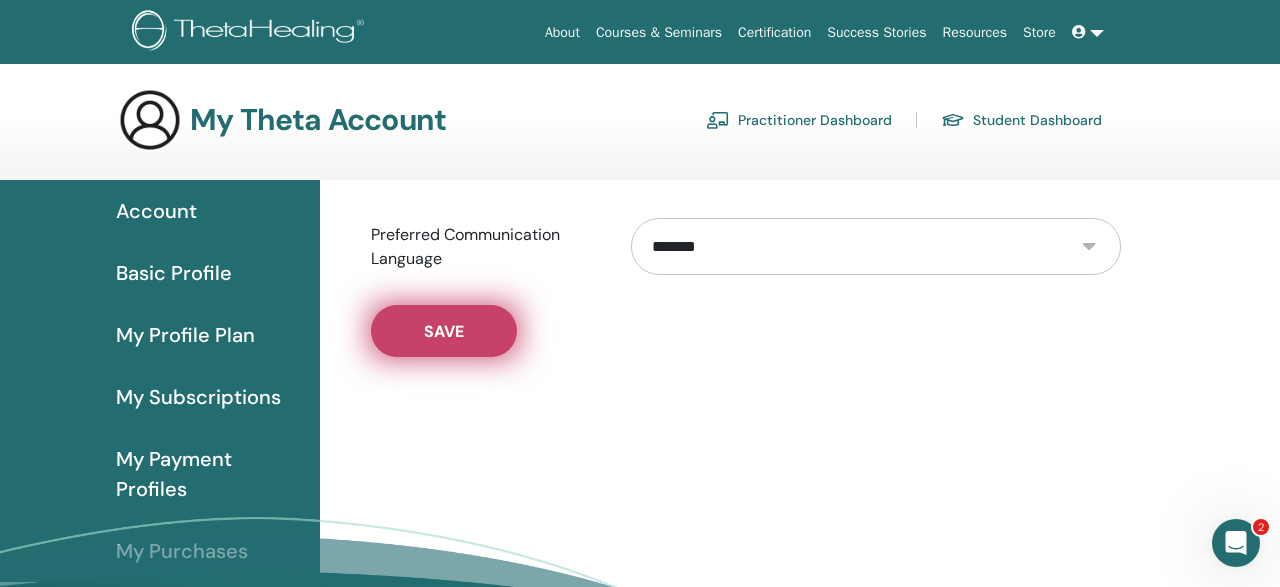 click on "Save" at bounding box center [444, 331] 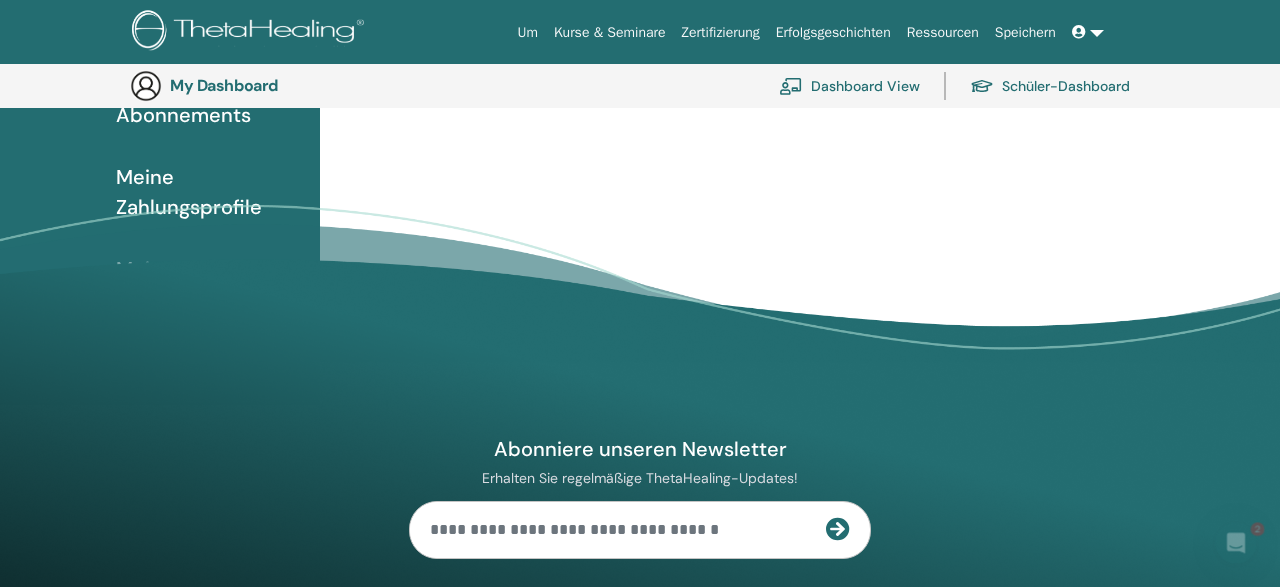 scroll, scrollTop: 0, scrollLeft: 0, axis: both 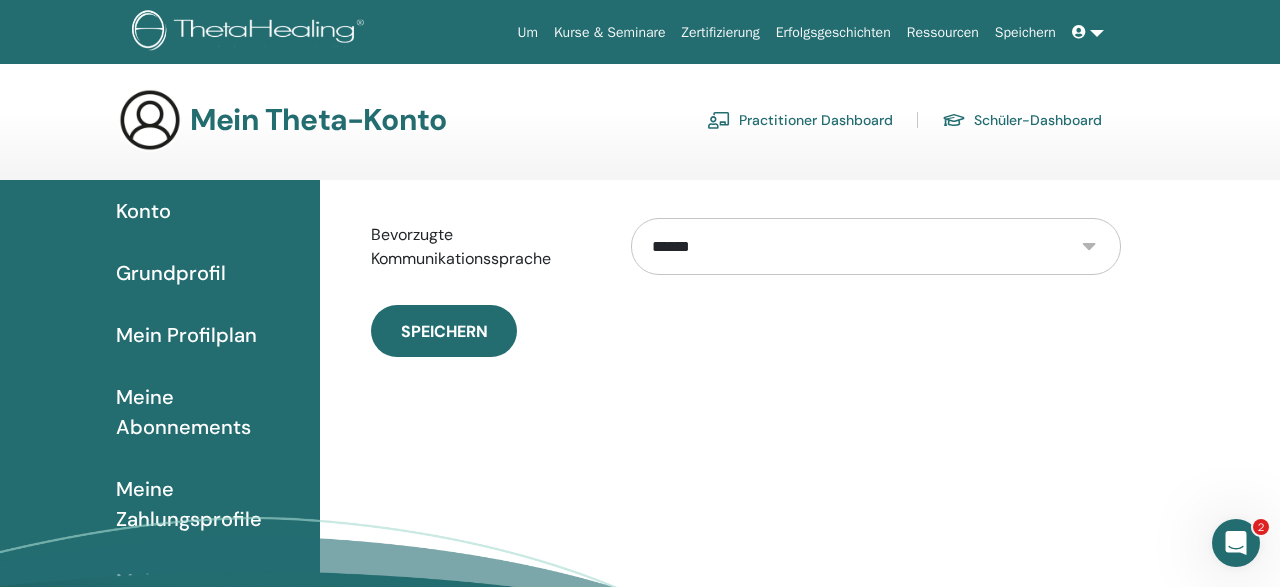 click at bounding box center [1088, 32] 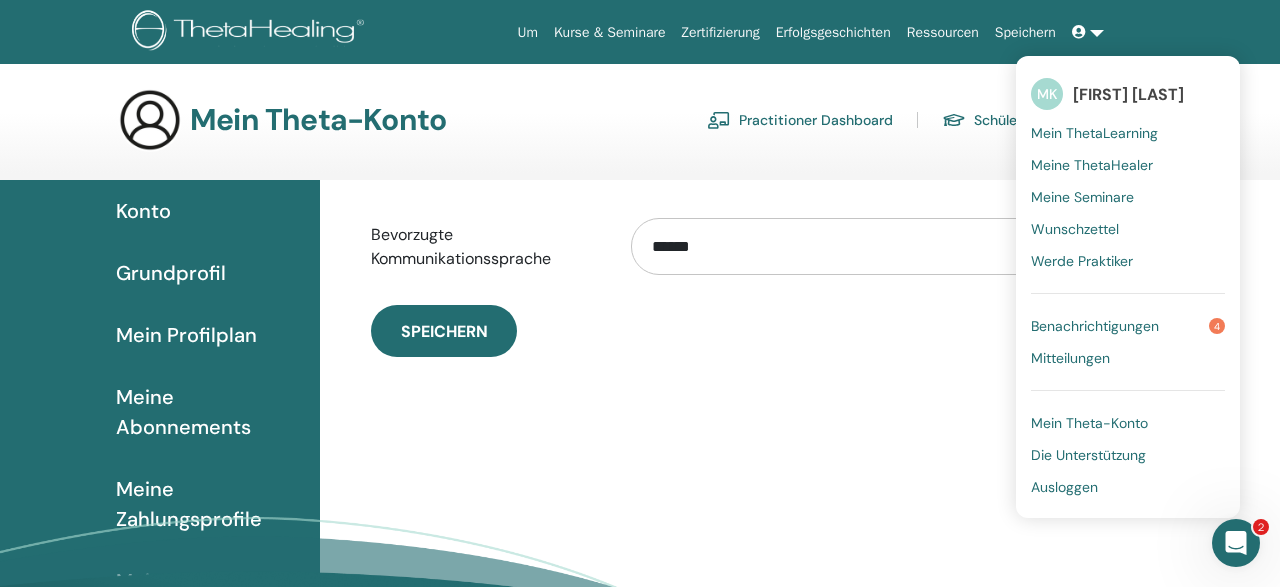 click on "Benachrichtigungen" at bounding box center [1095, 326] 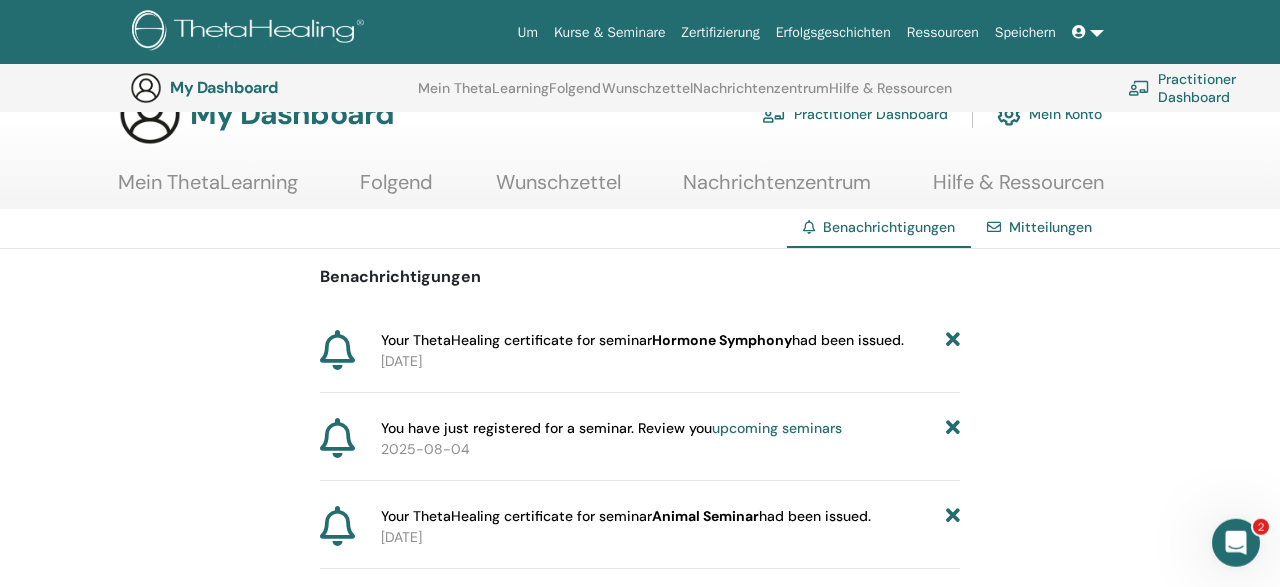scroll, scrollTop: 0, scrollLeft: 0, axis: both 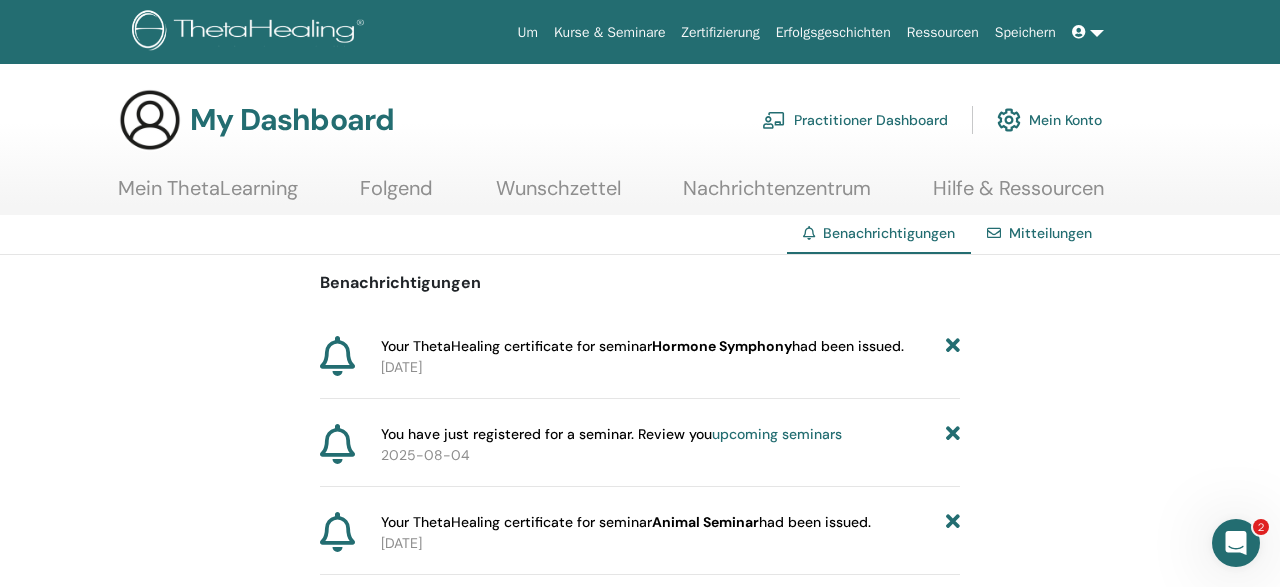 click at bounding box center (1088, 32) 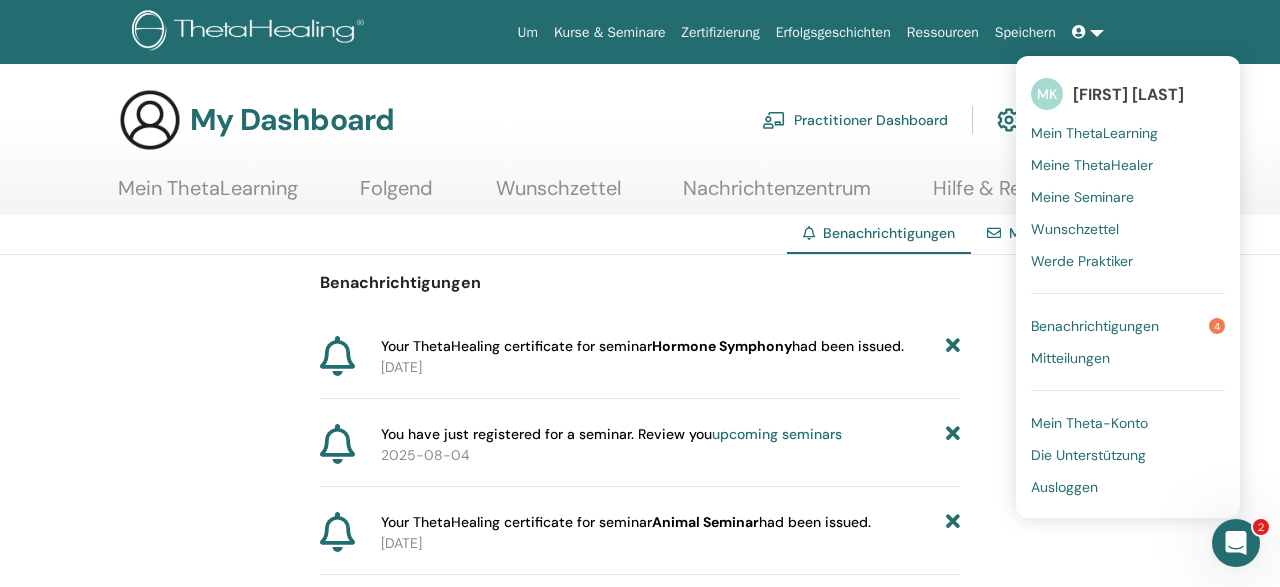 click on "Mein ThetaLearning" at bounding box center [1094, 133] 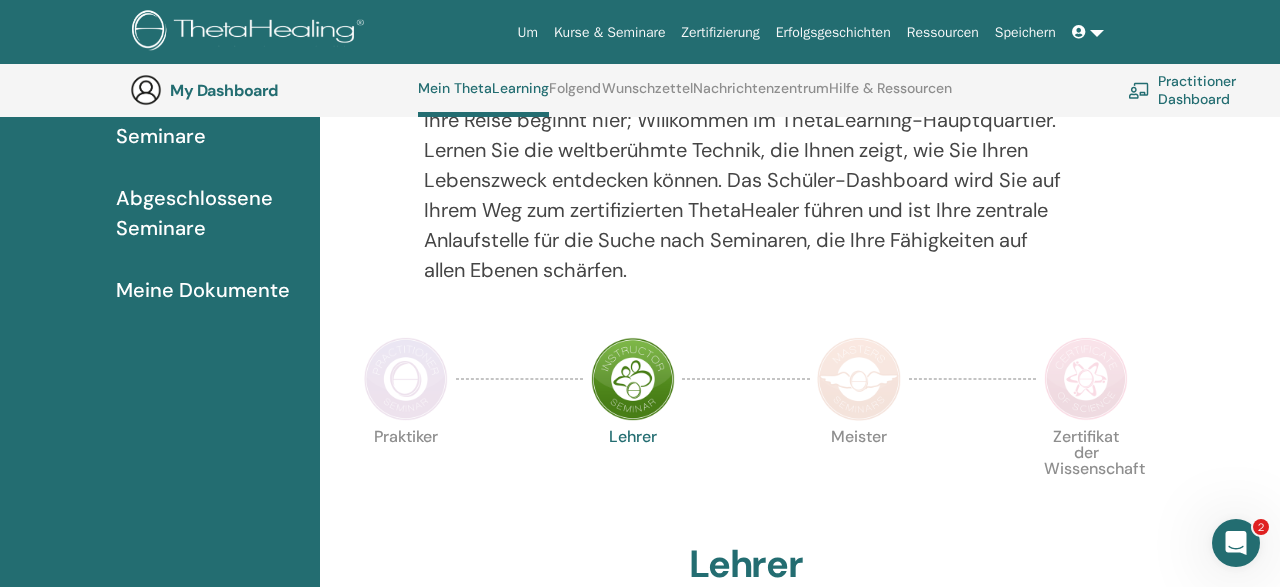 scroll, scrollTop: 0, scrollLeft: 0, axis: both 